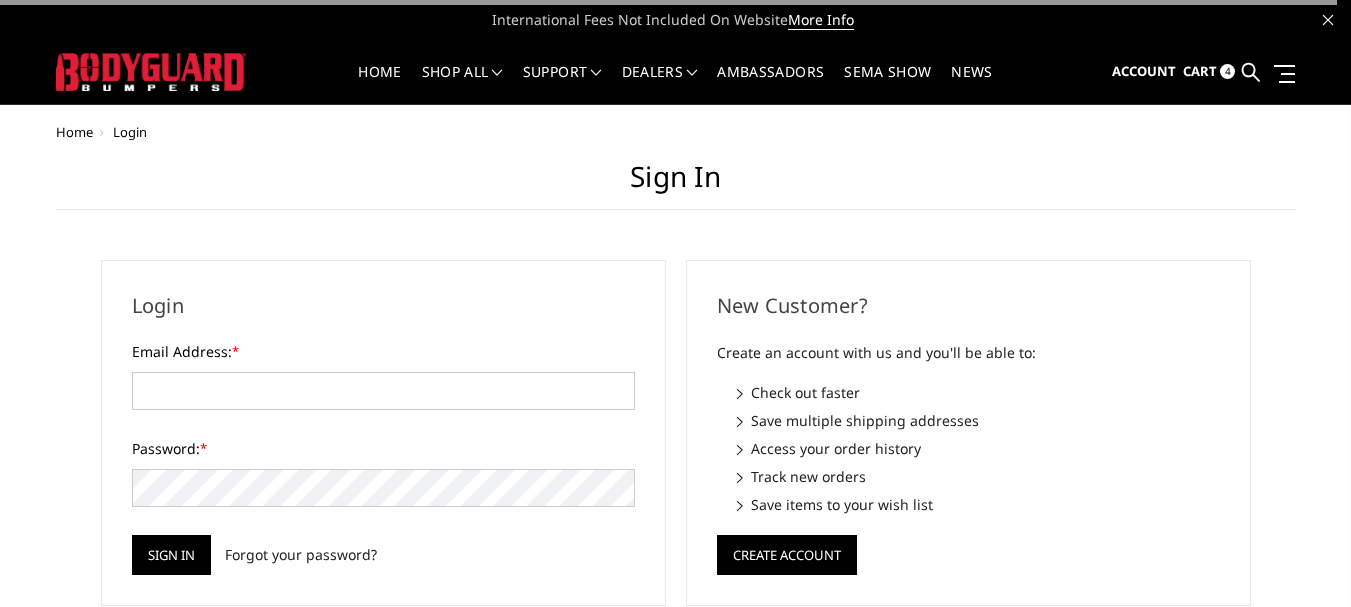 scroll, scrollTop: 0, scrollLeft: 0, axis: both 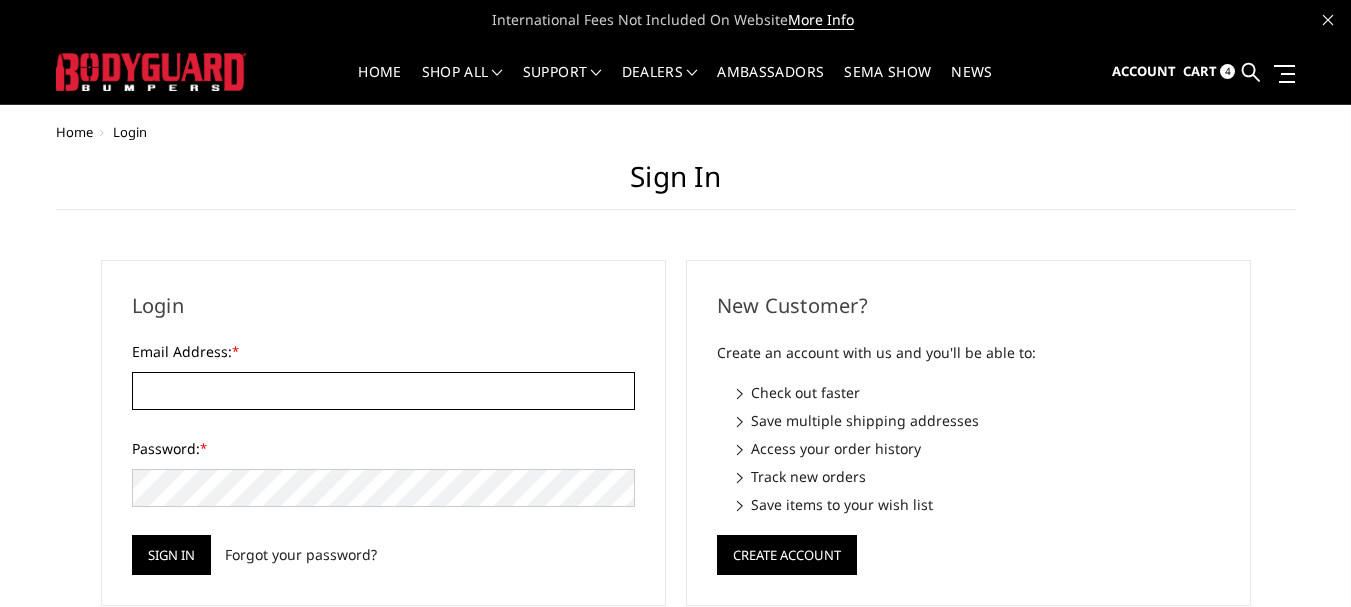 type on "[EMAIL]" 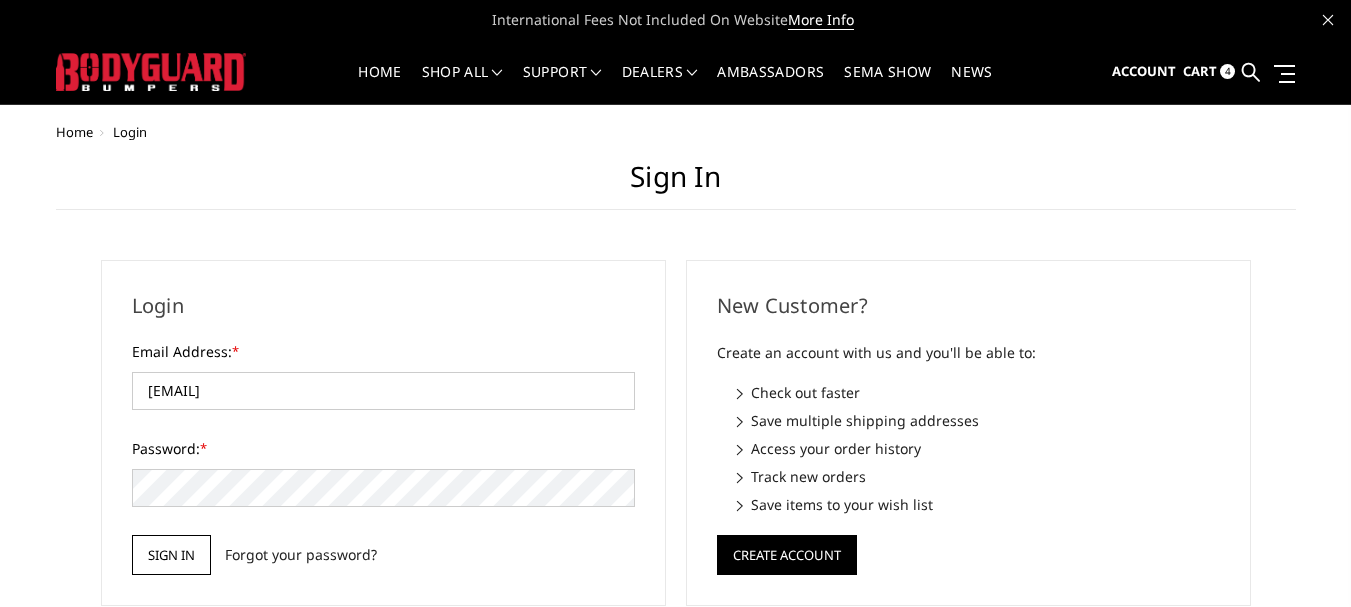 click on "Sign in" at bounding box center [171, 555] 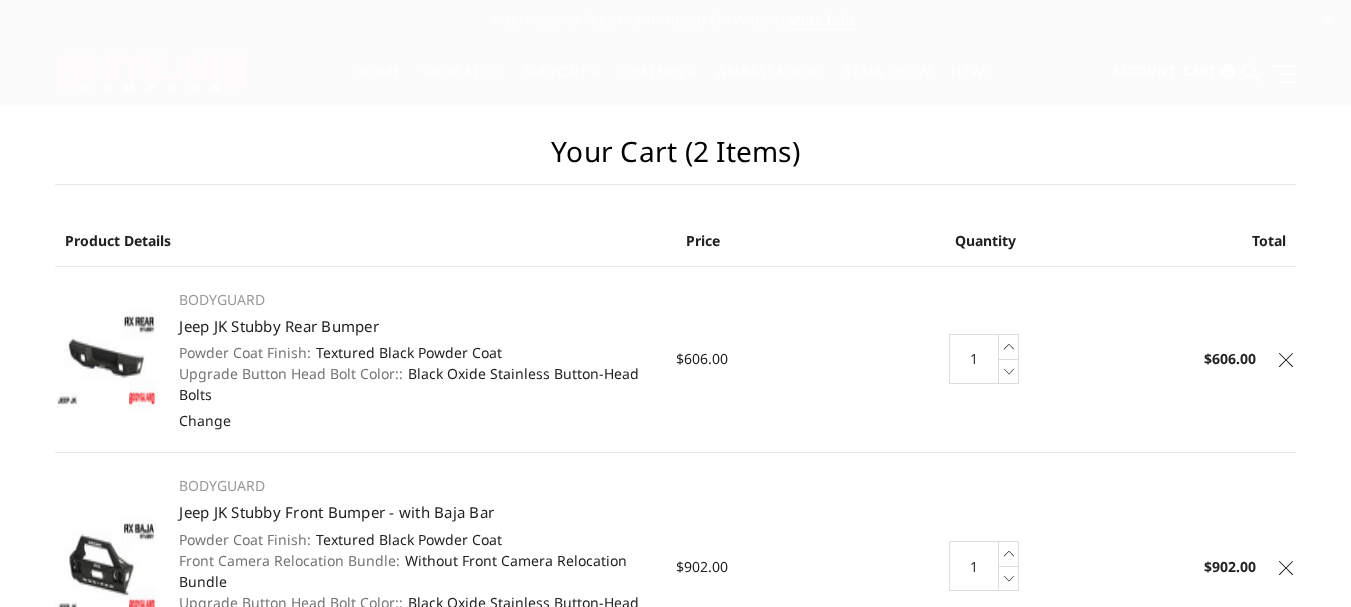 scroll, scrollTop: 0, scrollLeft: 0, axis: both 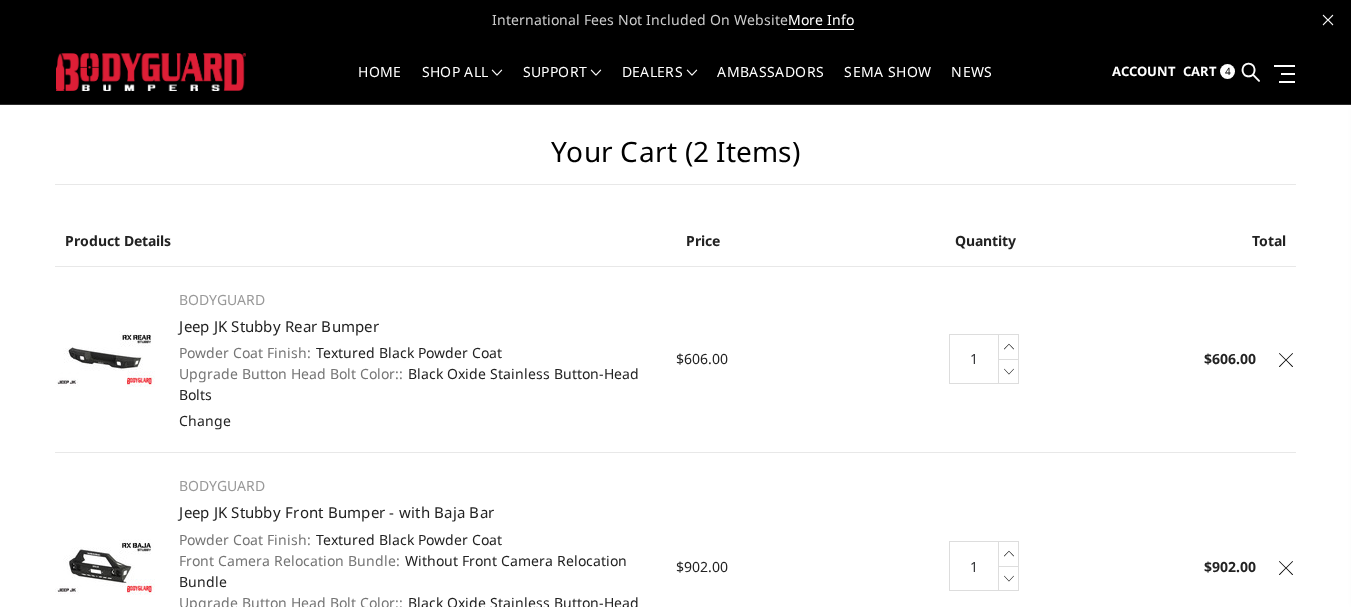 click on "Cart" at bounding box center (1200, 71) 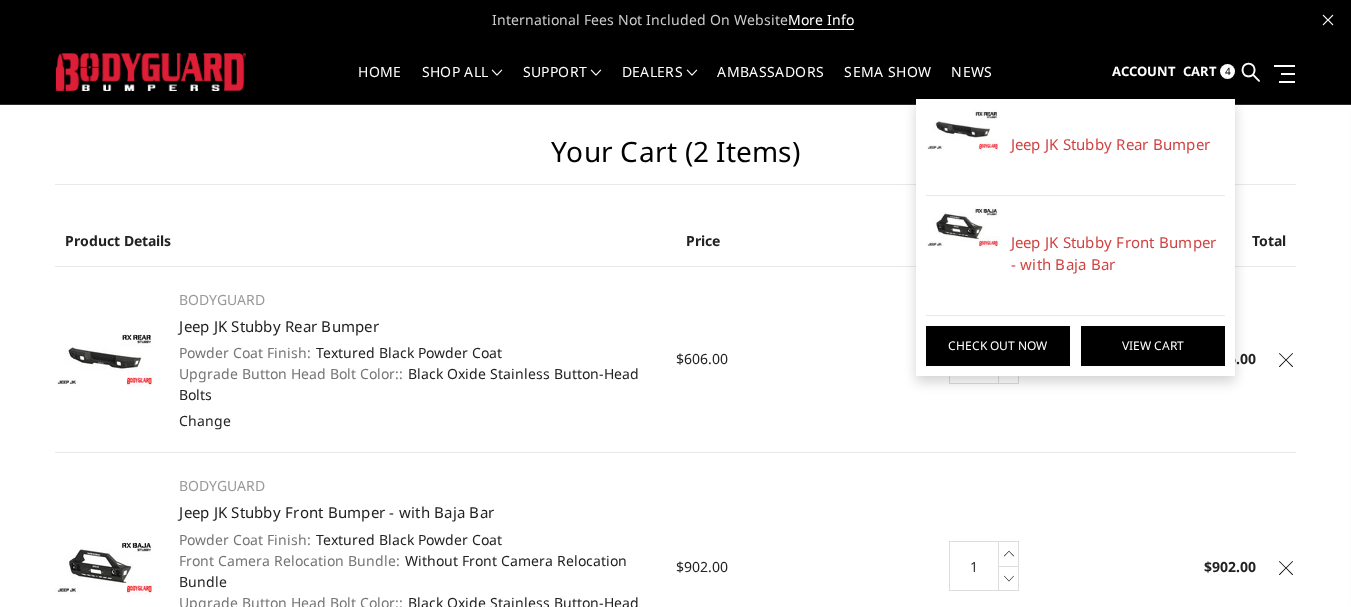 click on "View Cart" at bounding box center (1153, 346) 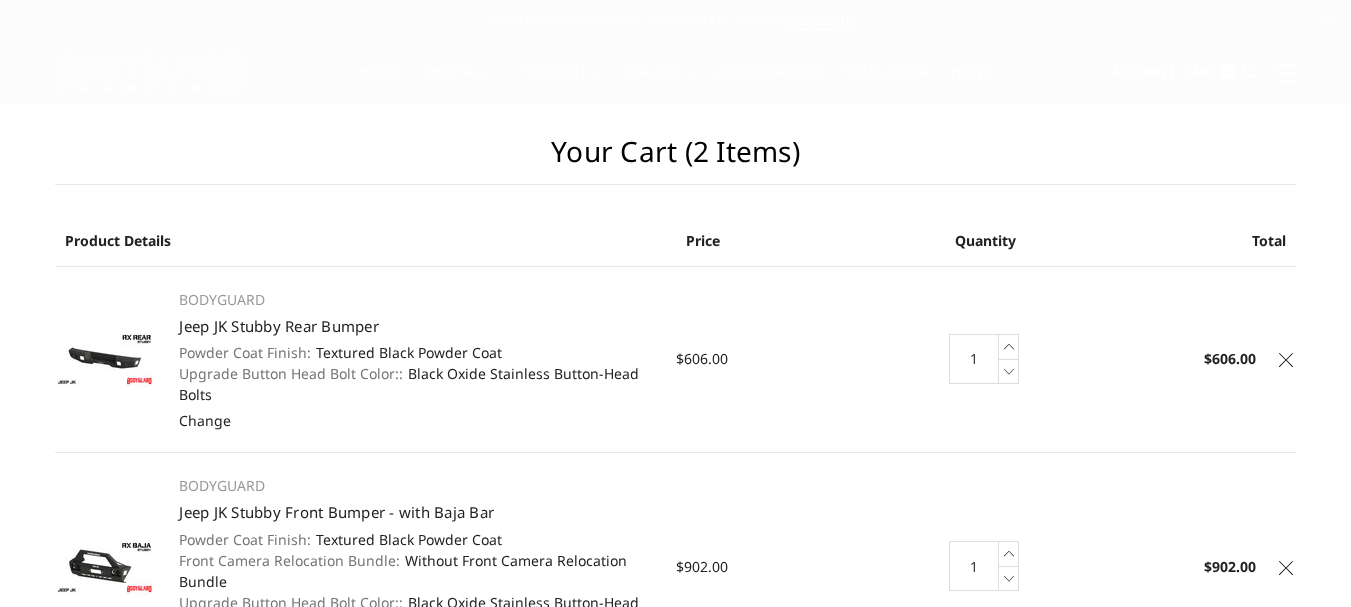 scroll, scrollTop: 0, scrollLeft: 0, axis: both 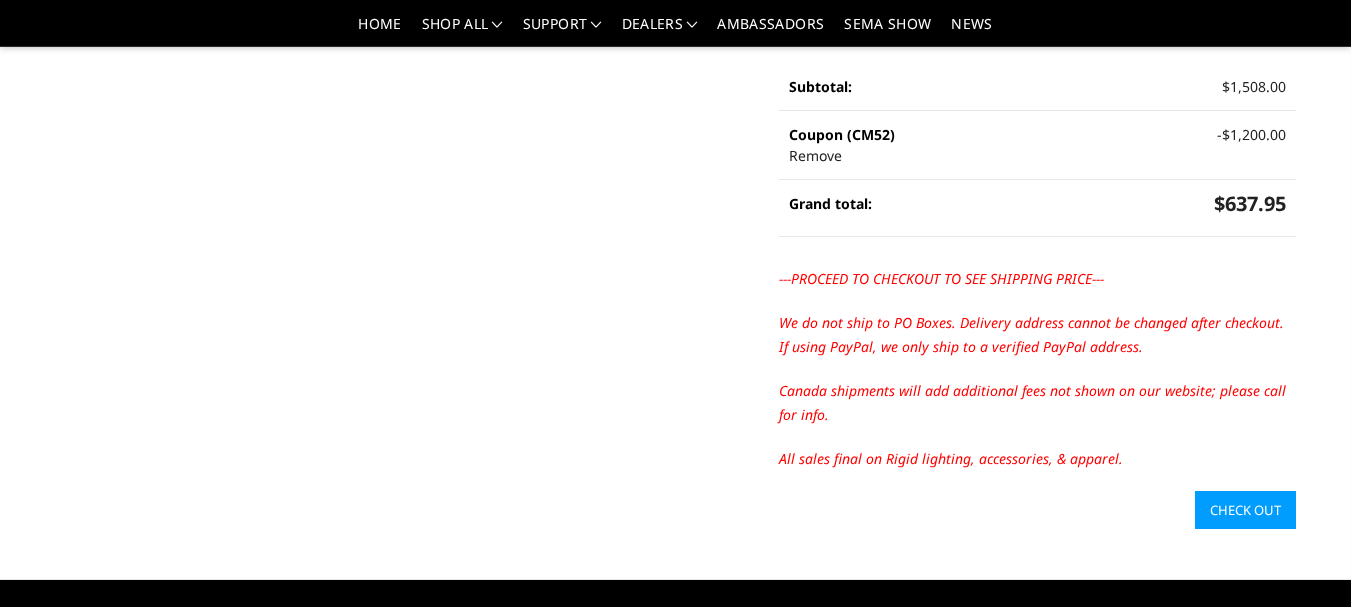 drag, startPoint x: 1248, startPoint y: 512, endPoint x: 1231, endPoint y: 501, distance: 20.248457 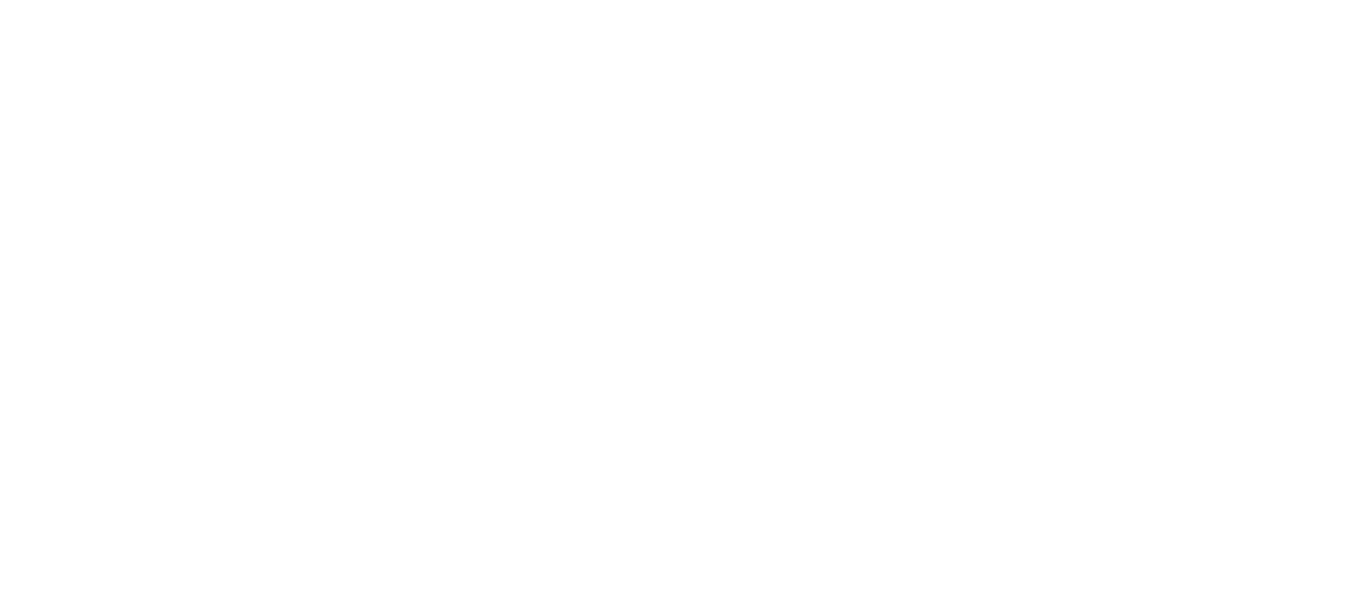 scroll, scrollTop: 0, scrollLeft: 0, axis: both 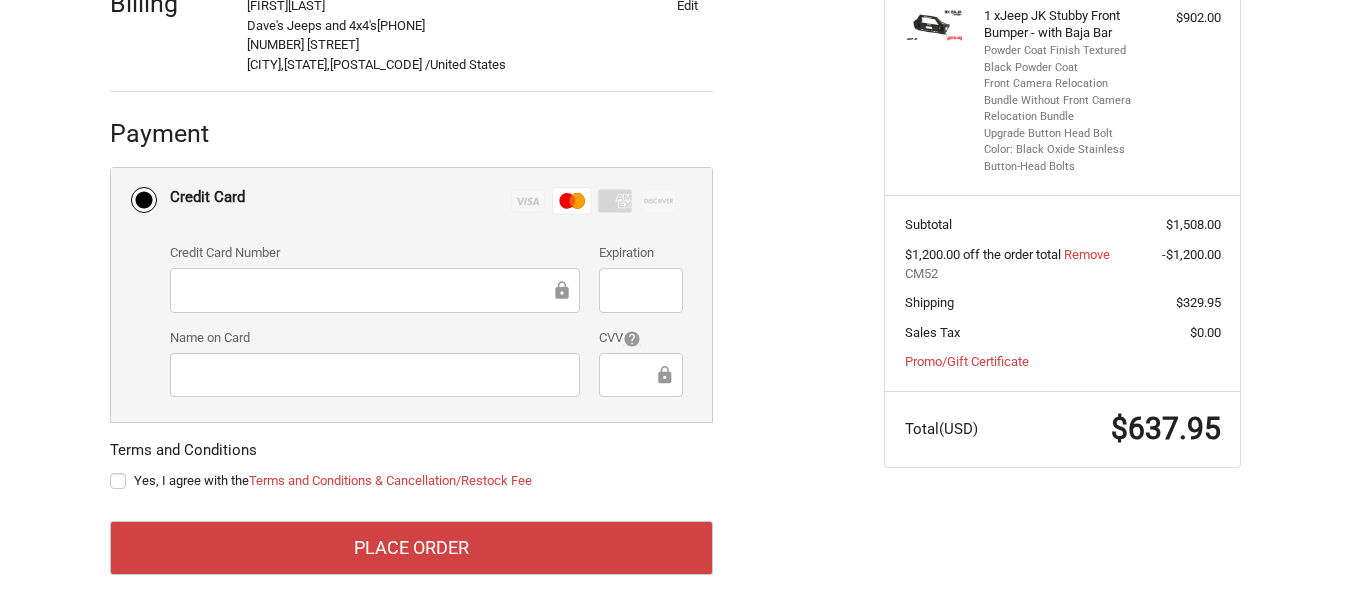 click on "Yes, I agree with the  Terms and Conditions & Cancellation/Restock Fee" at bounding box center (411, 481) 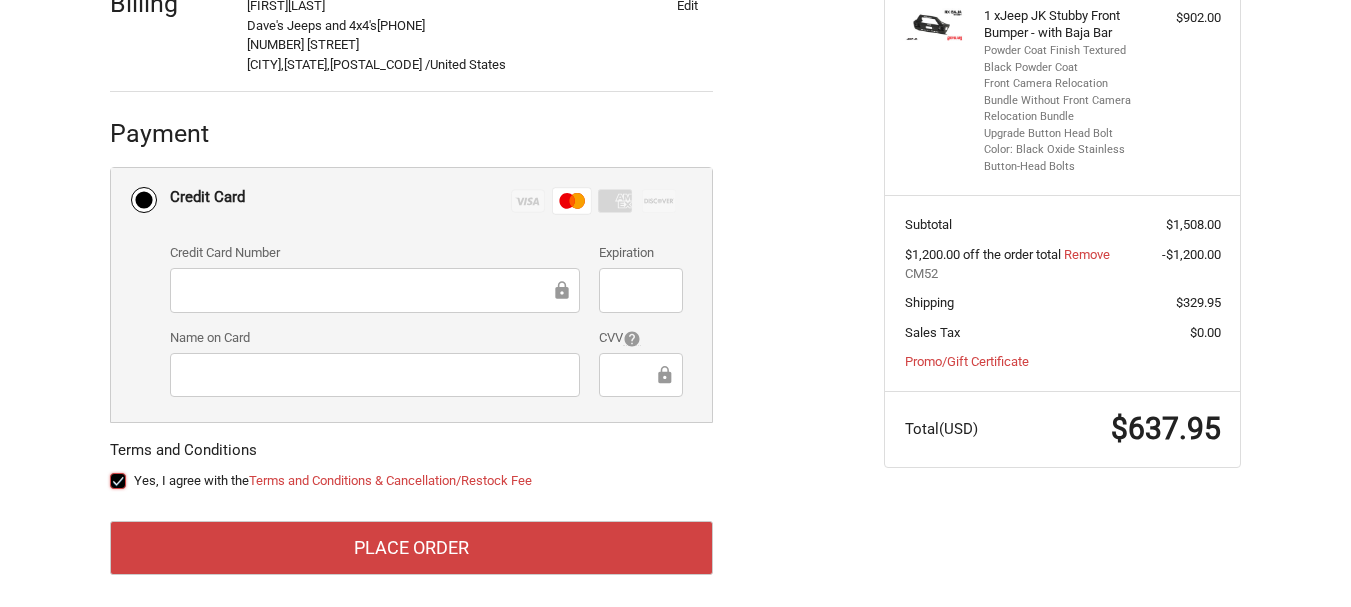 checkbox on "true" 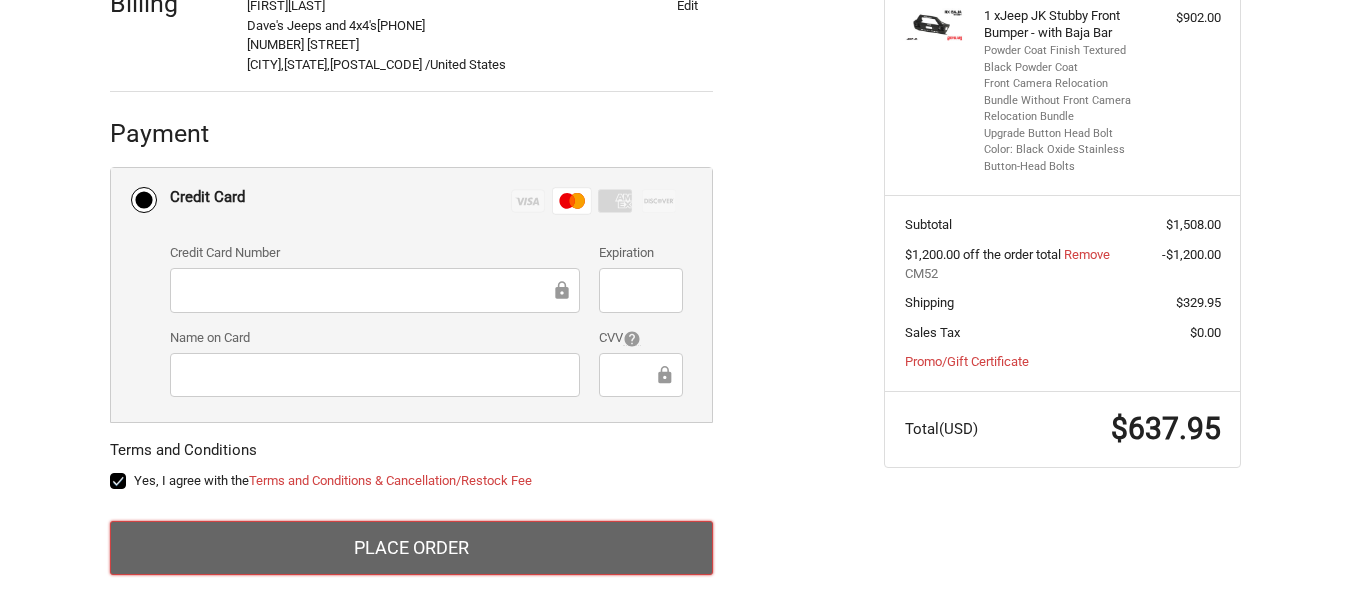 click on "Place Order" at bounding box center [411, 548] 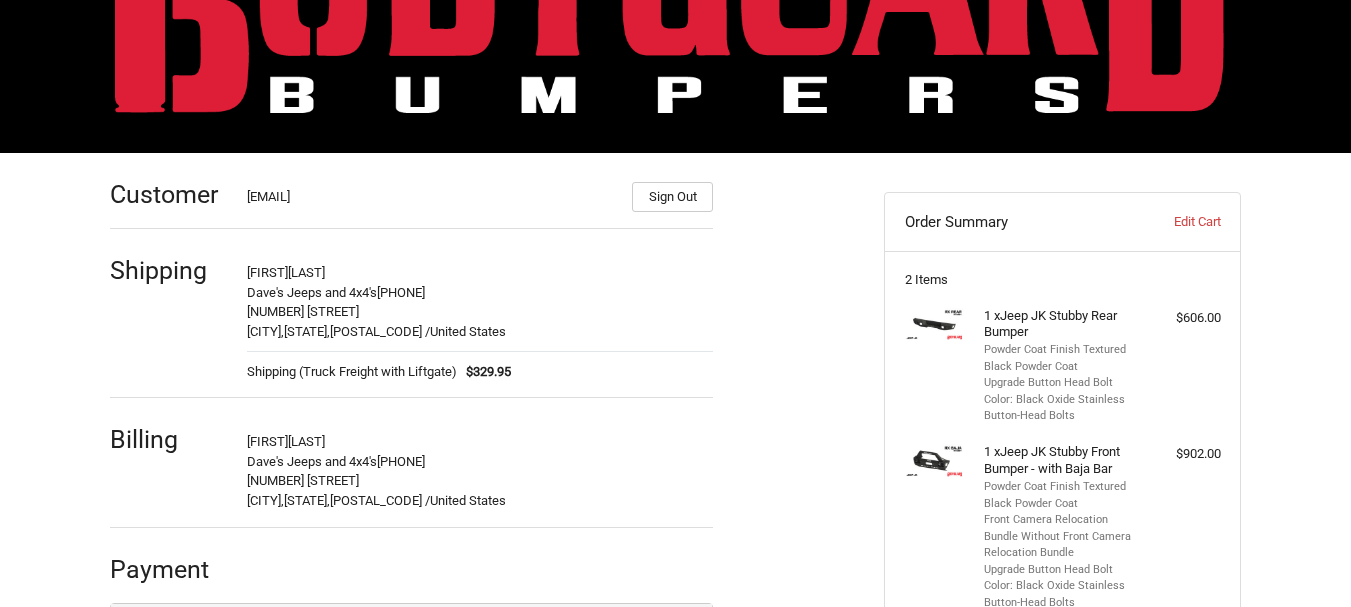 scroll, scrollTop: 183, scrollLeft: 0, axis: vertical 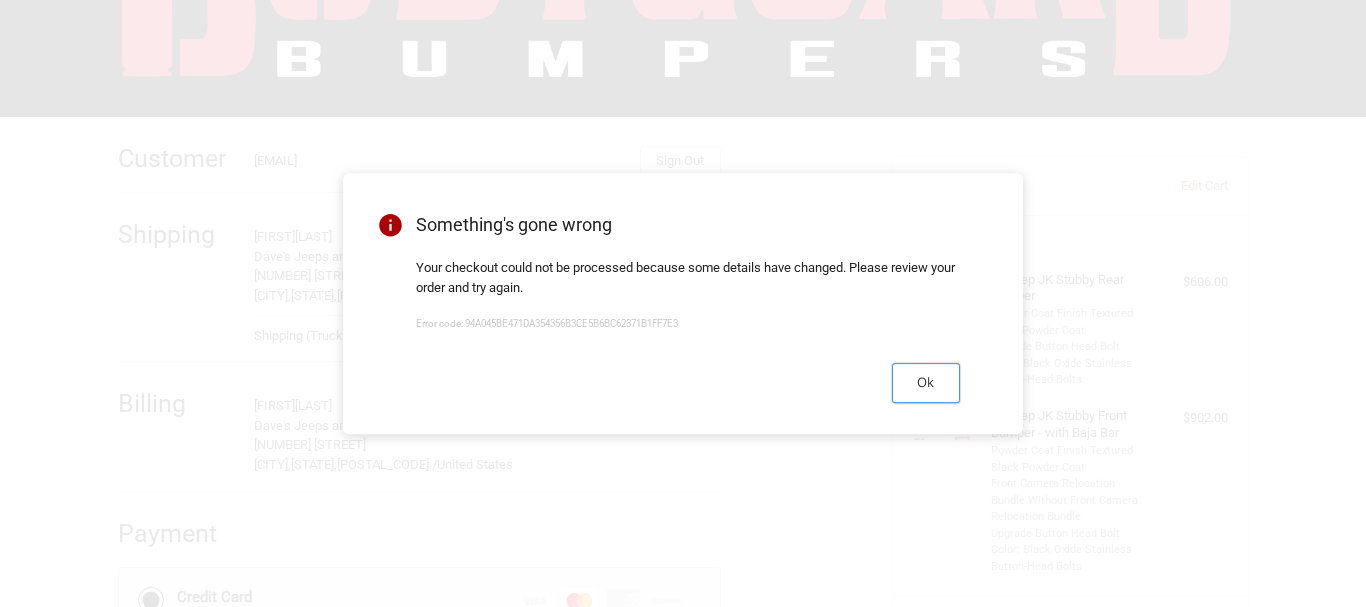 click on "Ok" at bounding box center [926, 382] 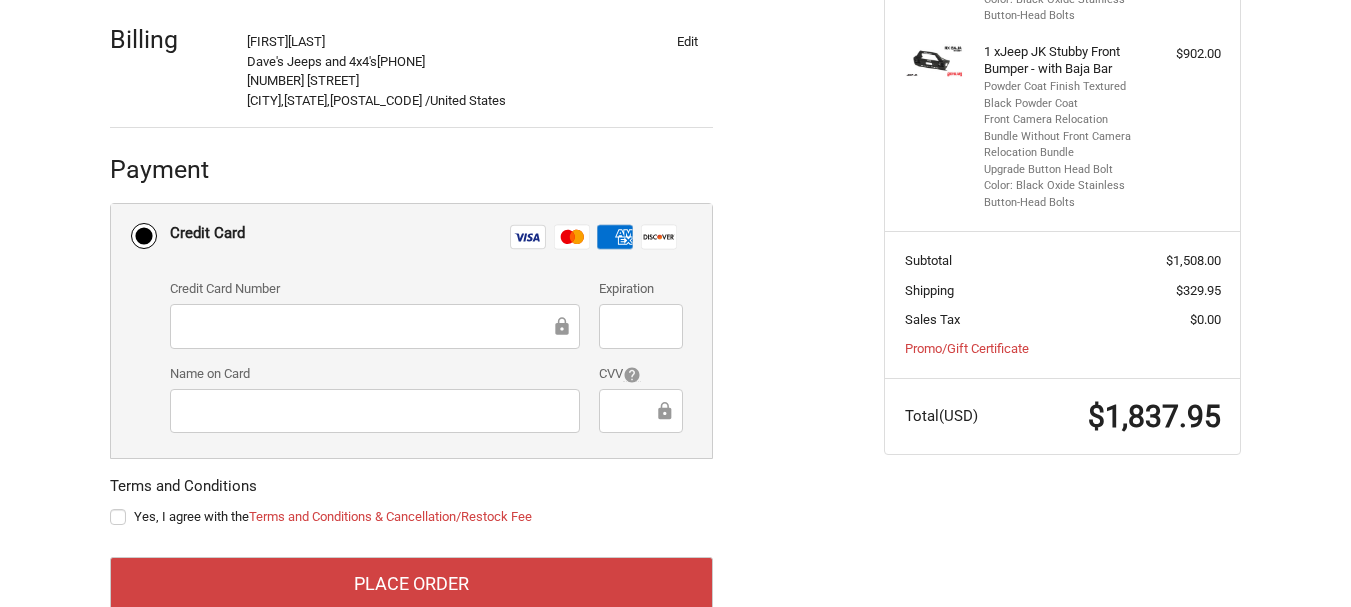 scroll, scrollTop: 583, scrollLeft: 0, axis: vertical 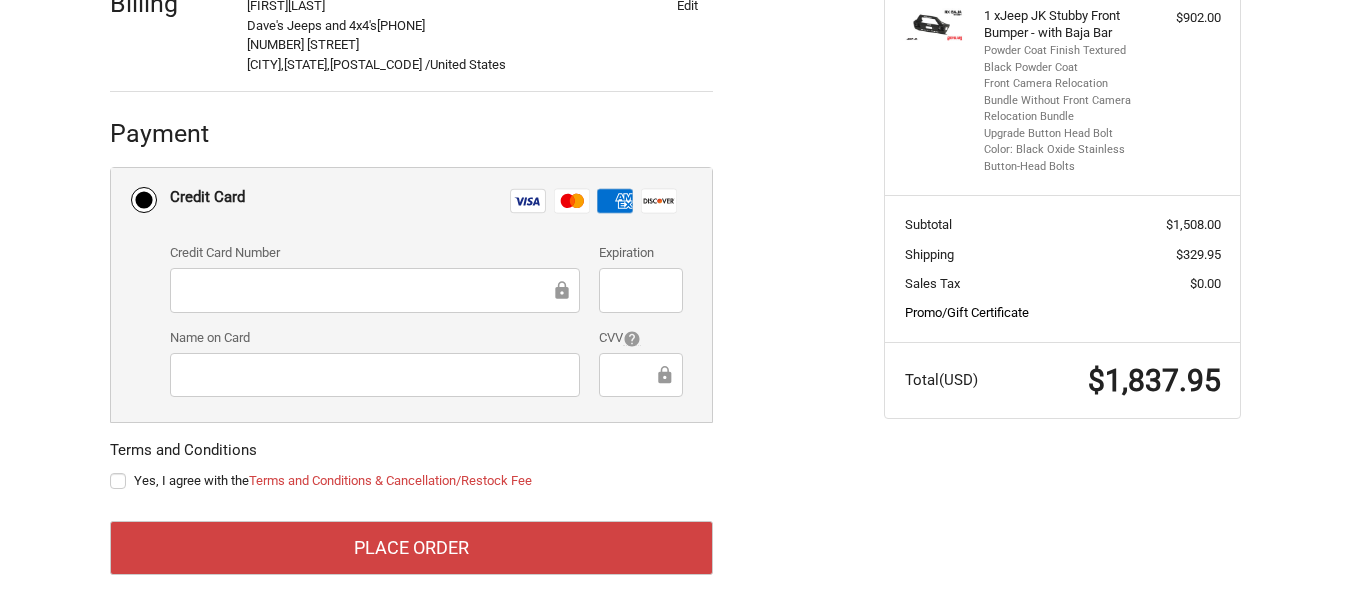 click on "Promo/Gift Certificate" at bounding box center [967, 312] 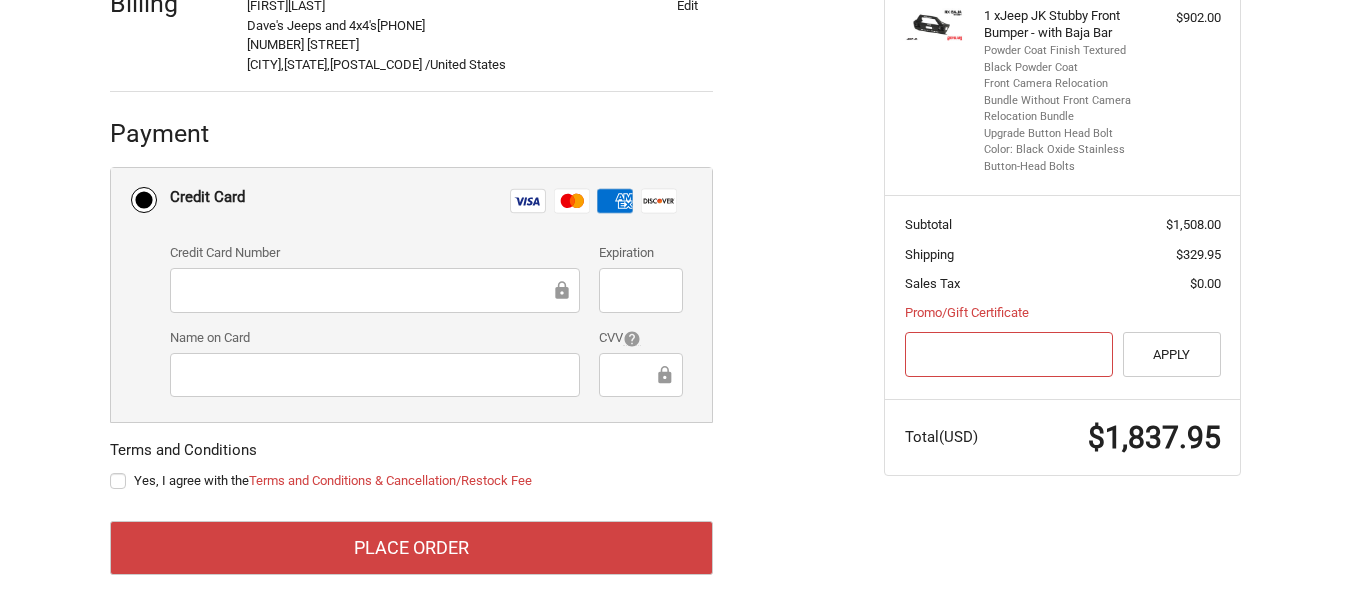 click at bounding box center [1009, 354] 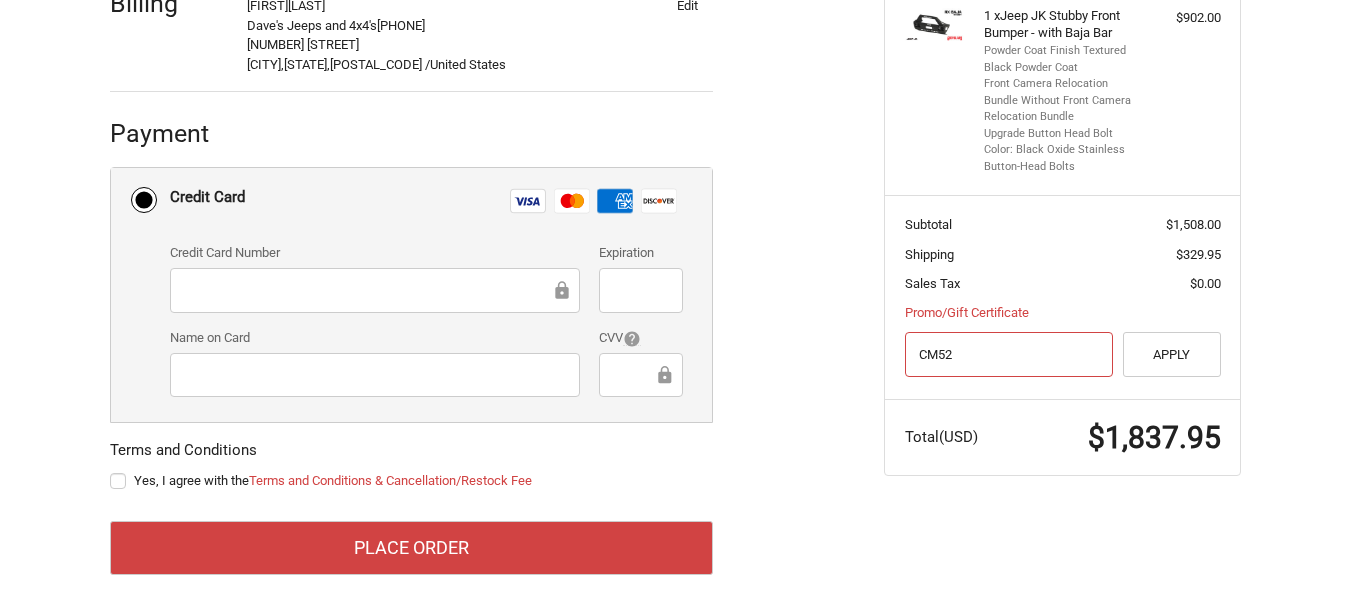 type on "CM52" 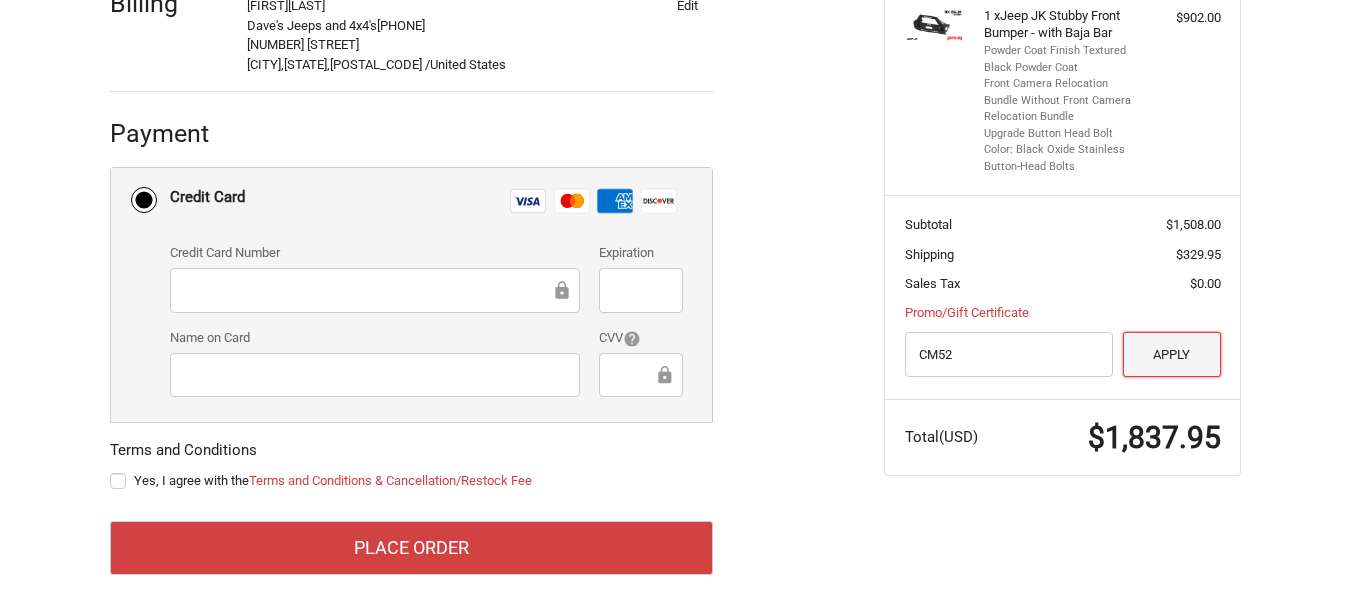 click on "Apply" at bounding box center [1172, 354] 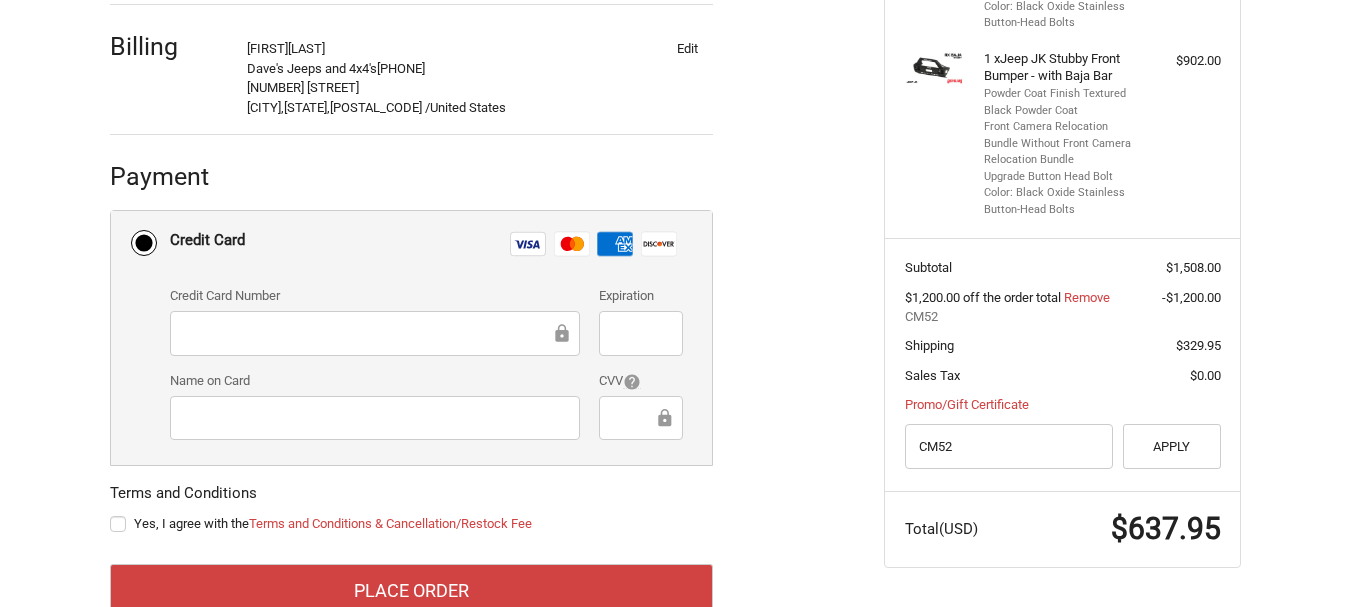 scroll, scrollTop: 583, scrollLeft: 0, axis: vertical 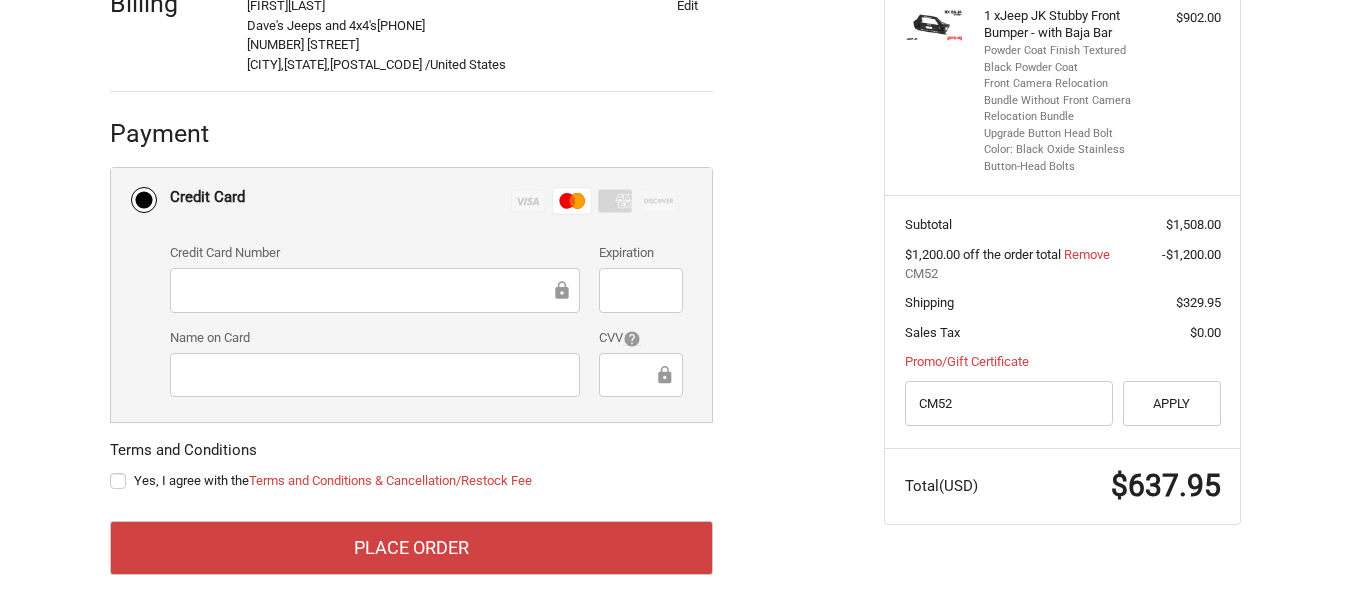 drag, startPoint x: 116, startPoint y: 474, endPoint x: 138, endPoint y: 482, distance: 23.409399 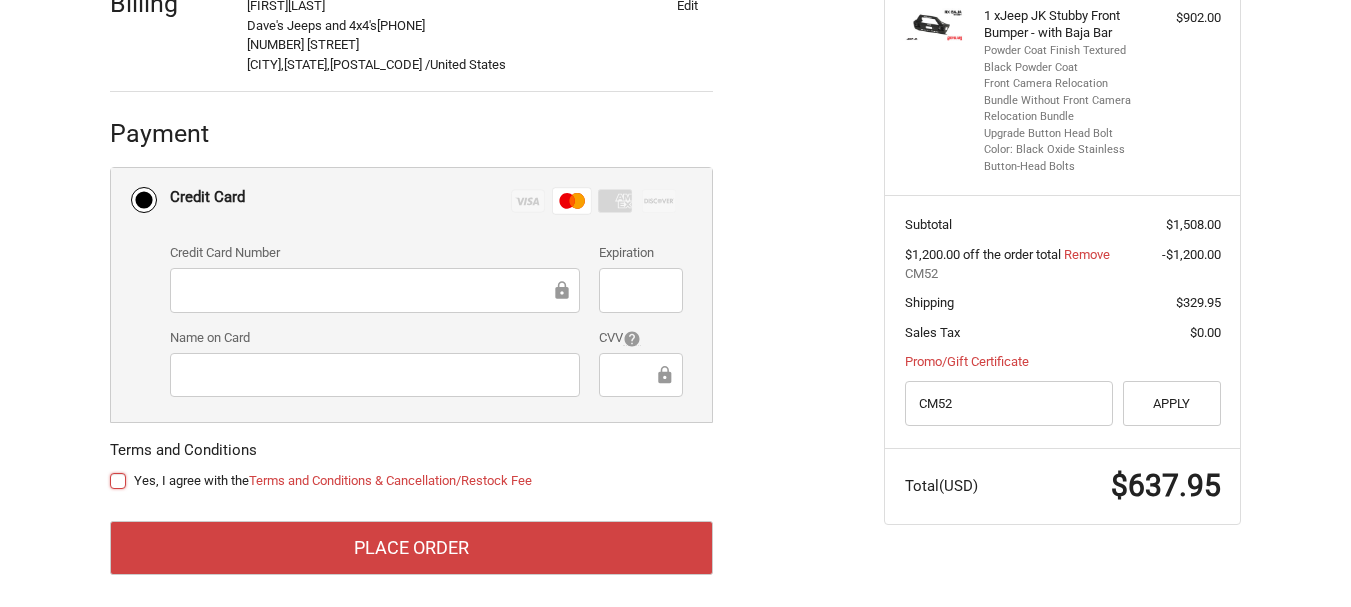 click on "Yes, I agree with the  Terms and Conditions & Cancellation/Restock Fee" at bounding box center (110, 471) 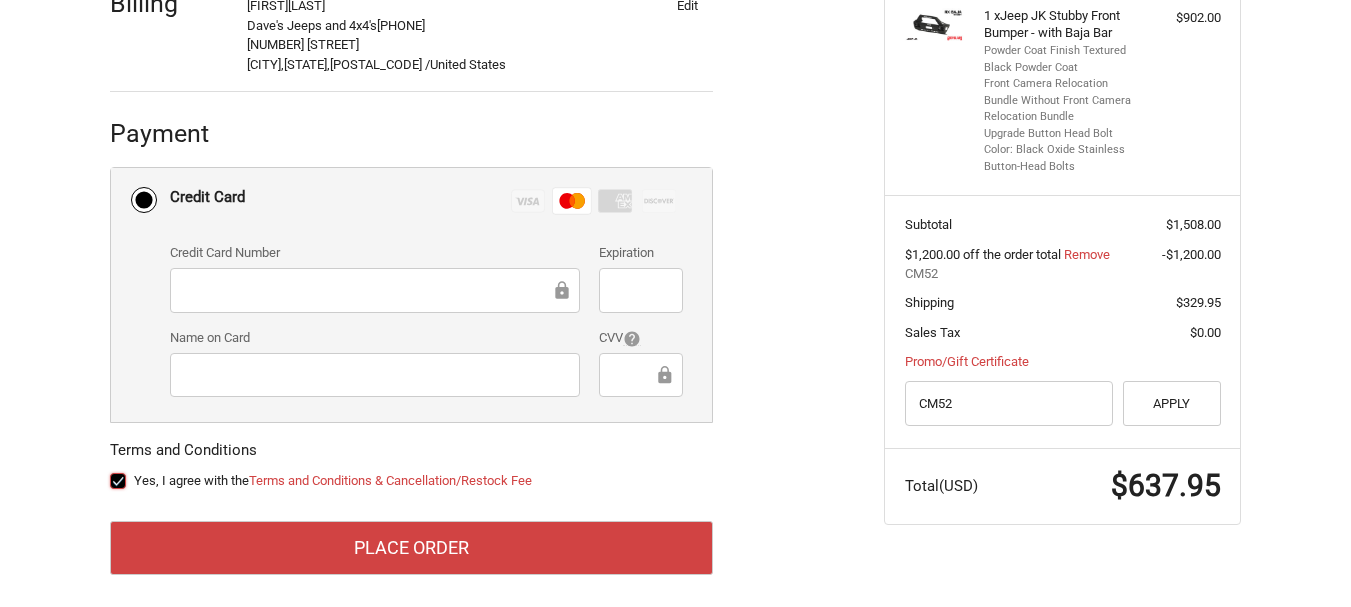 checkbox on "true" 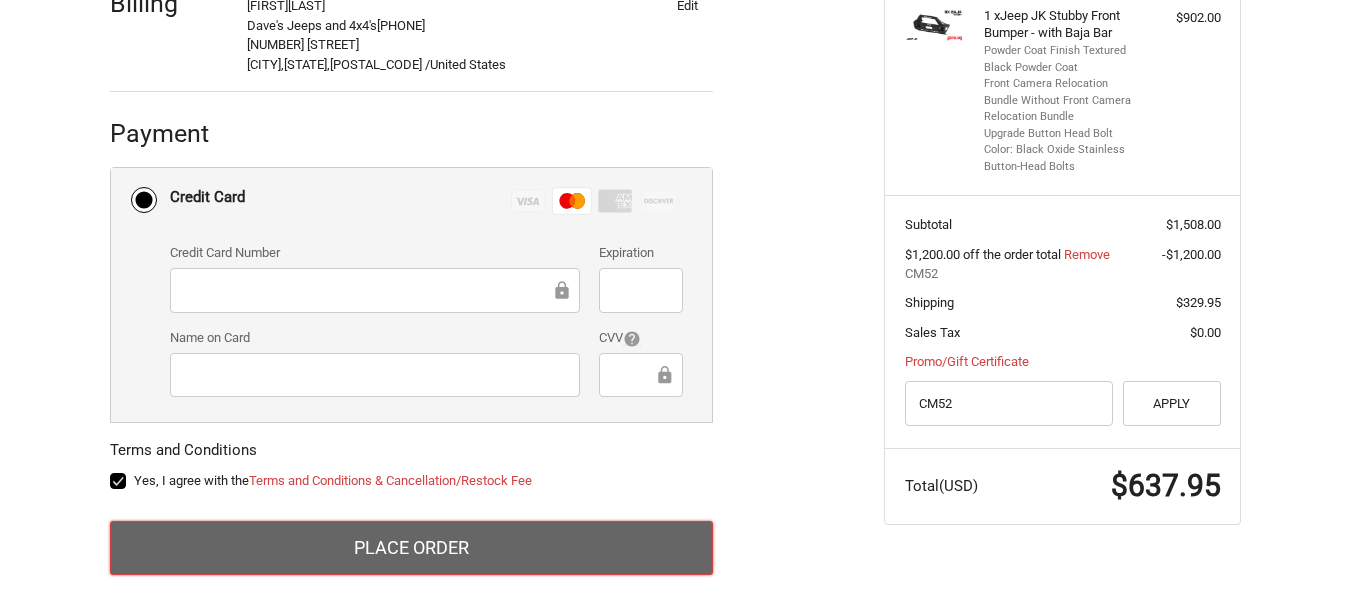 click on "Place Order" at bounding box center [411, 548] 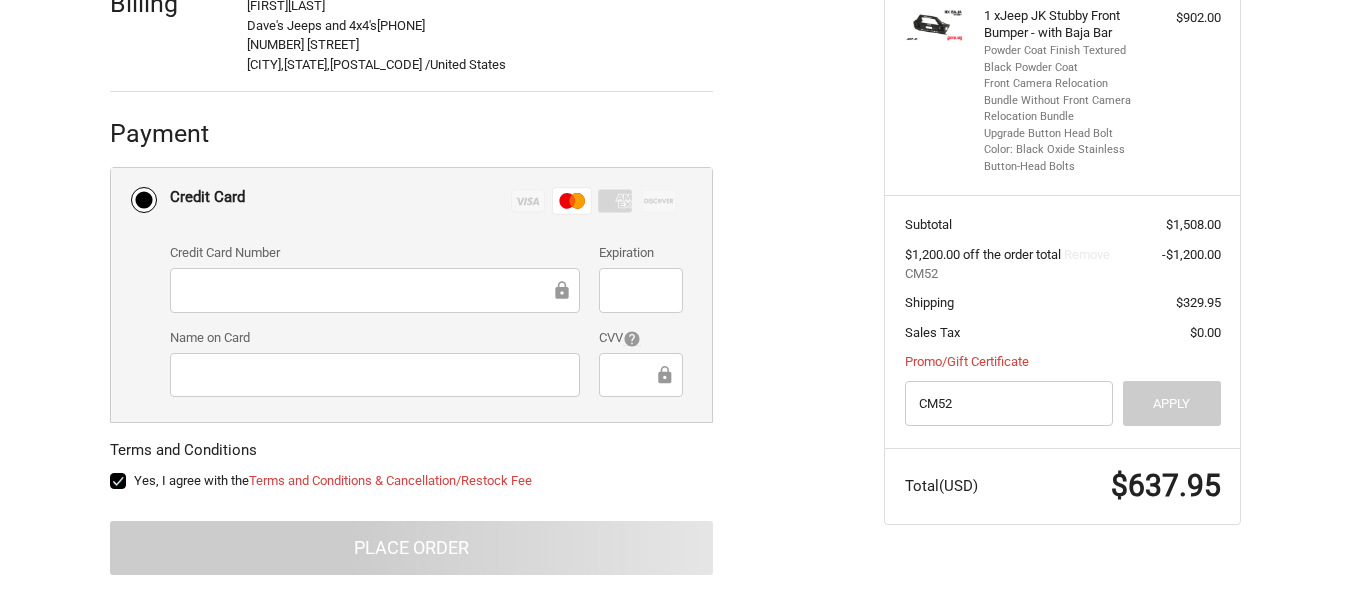 scroll, scrollTop: 250, scrollLeft: 0, axis: vertical 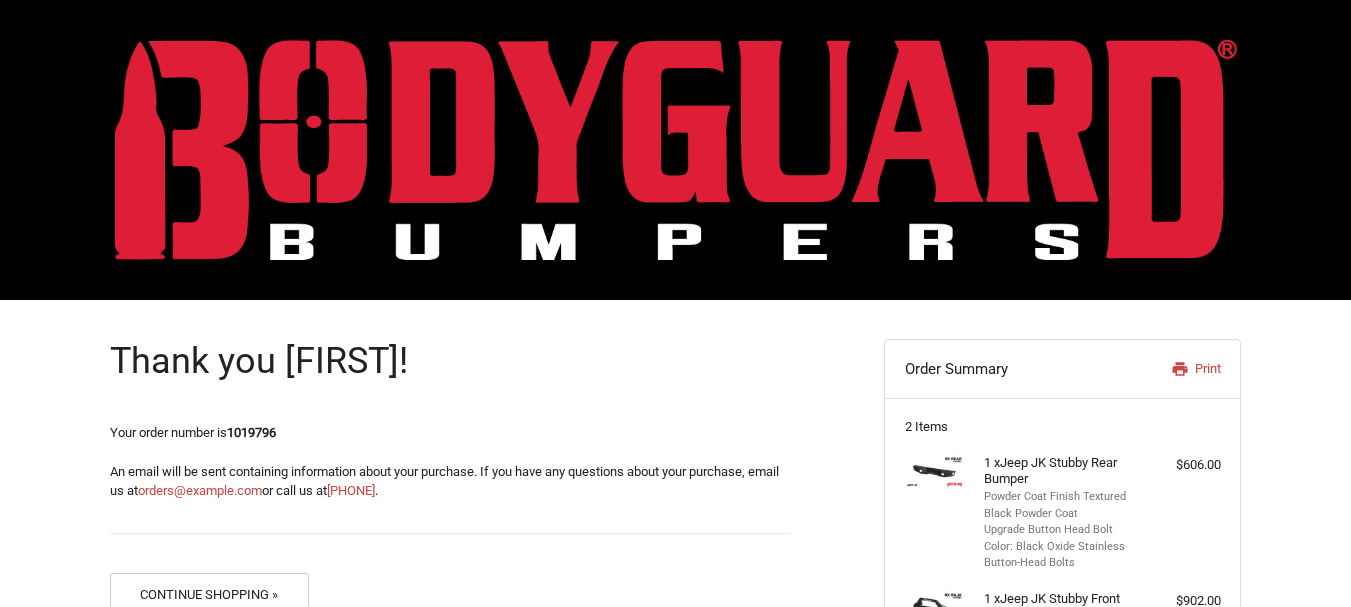 click at bounding box center [676, 149] 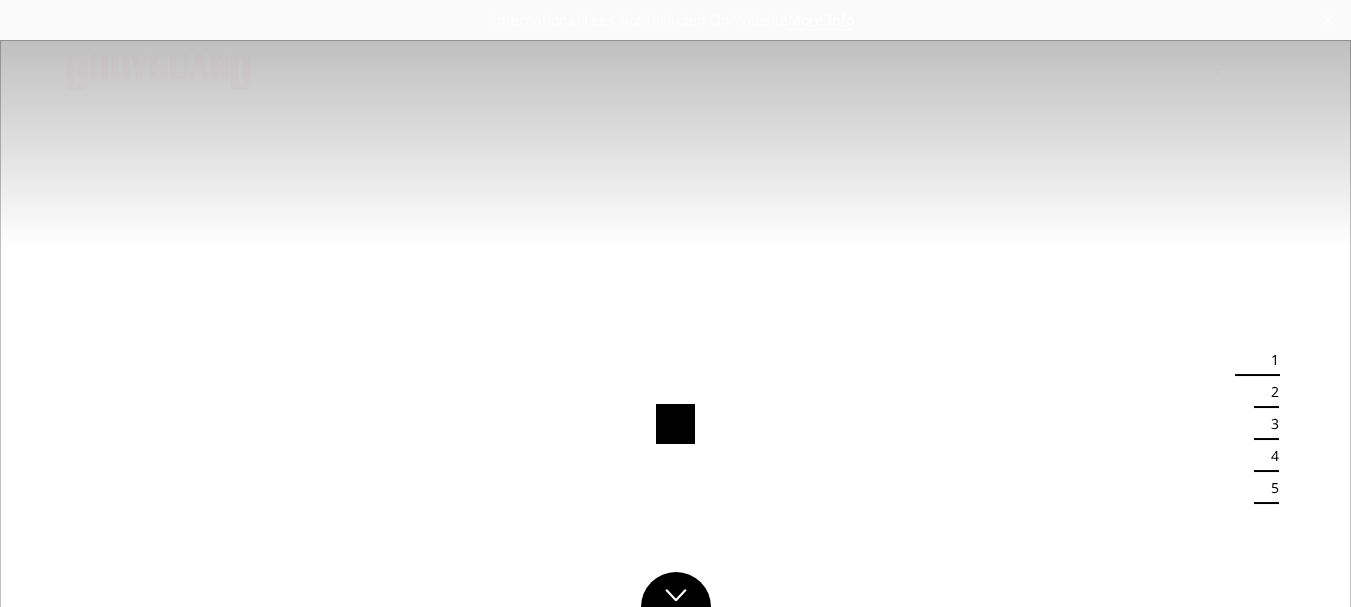 scroll, scrollTop: 0, scrollLeft: 0, axis: both 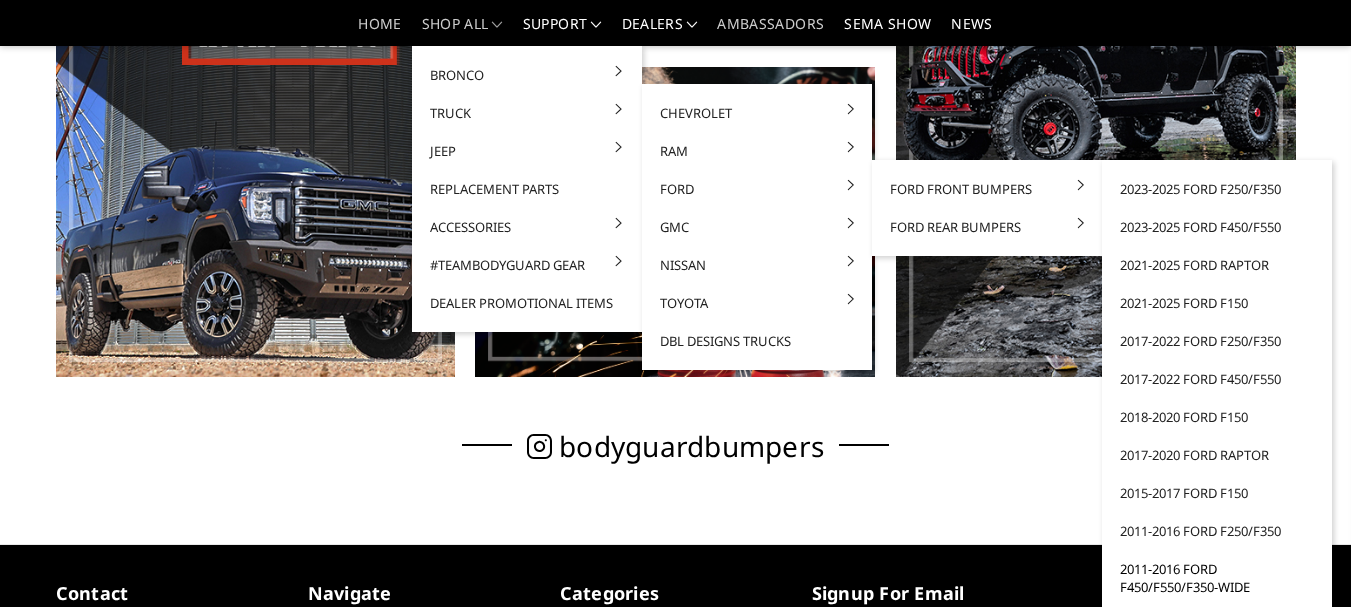 click on "2011-2016 Ford F450/F550/F350-wide" at bounding box center [1217, 578] 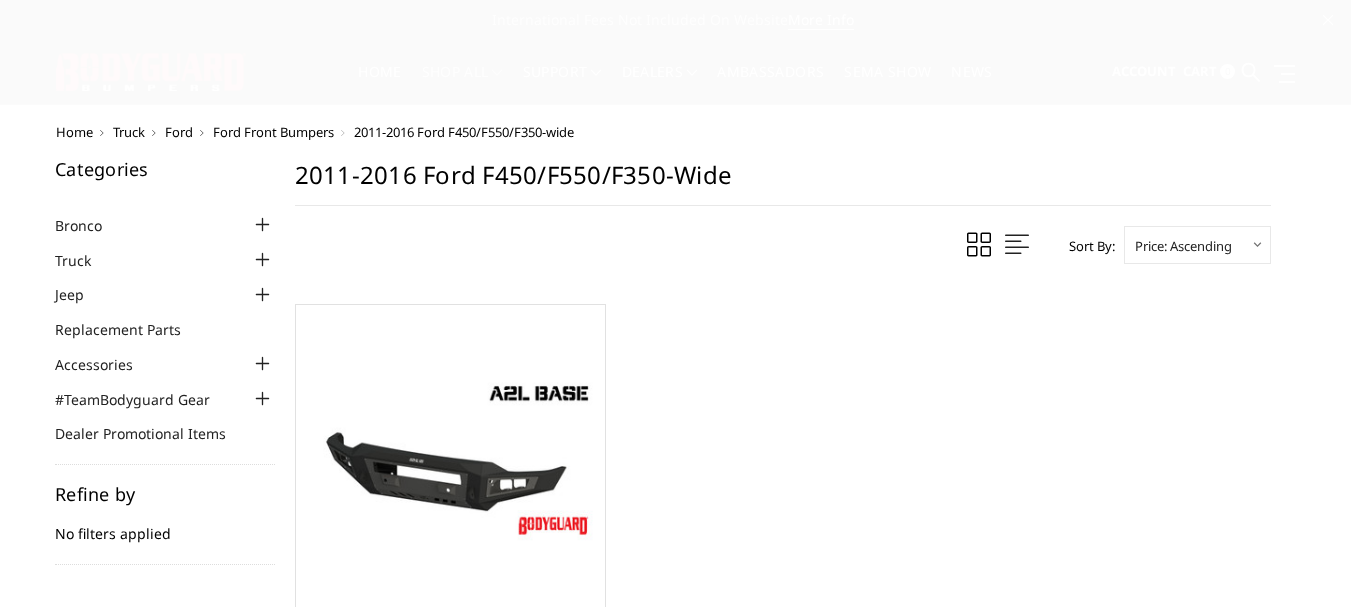 scroll, scrollTop: 0, scrollLeft: 0, axis: both 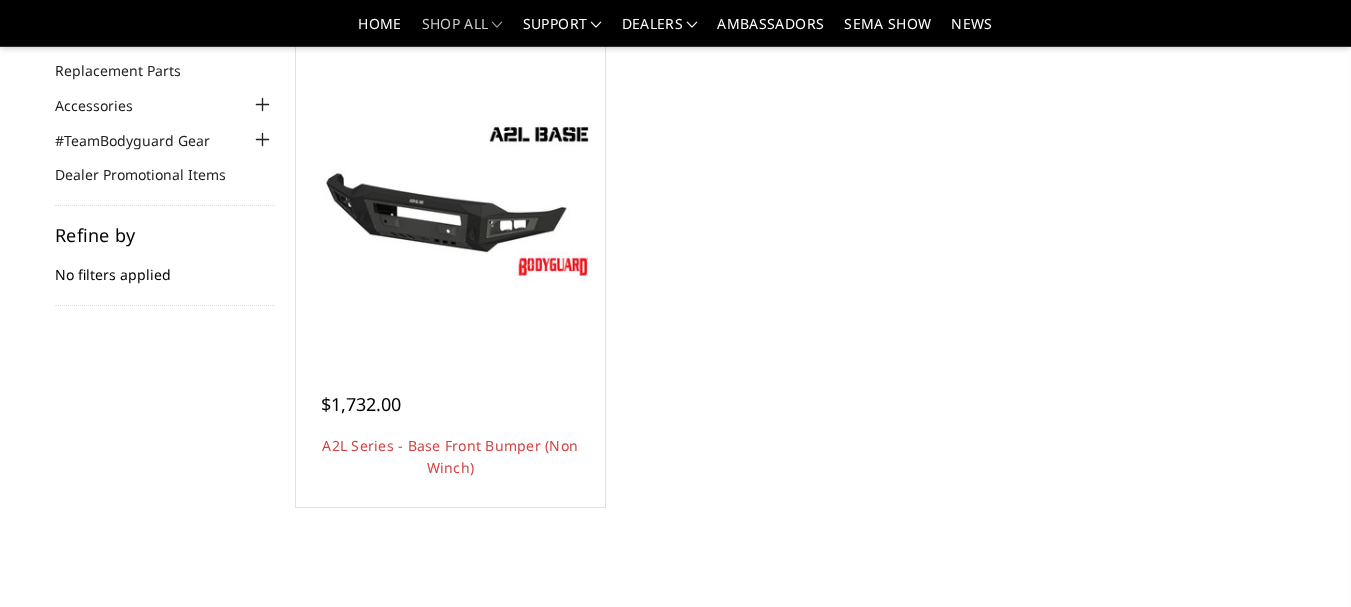 click at bounding box center (450, 200) 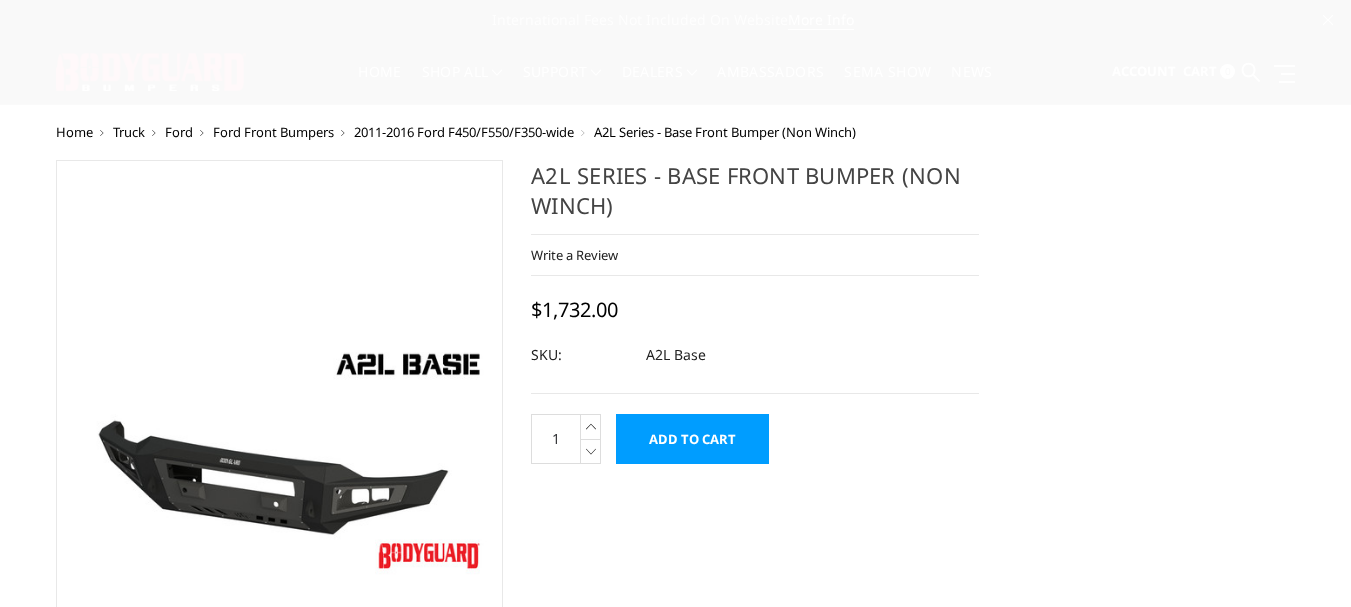 scroll, scrollTop: 0, scrollLeft: 0, axis: both 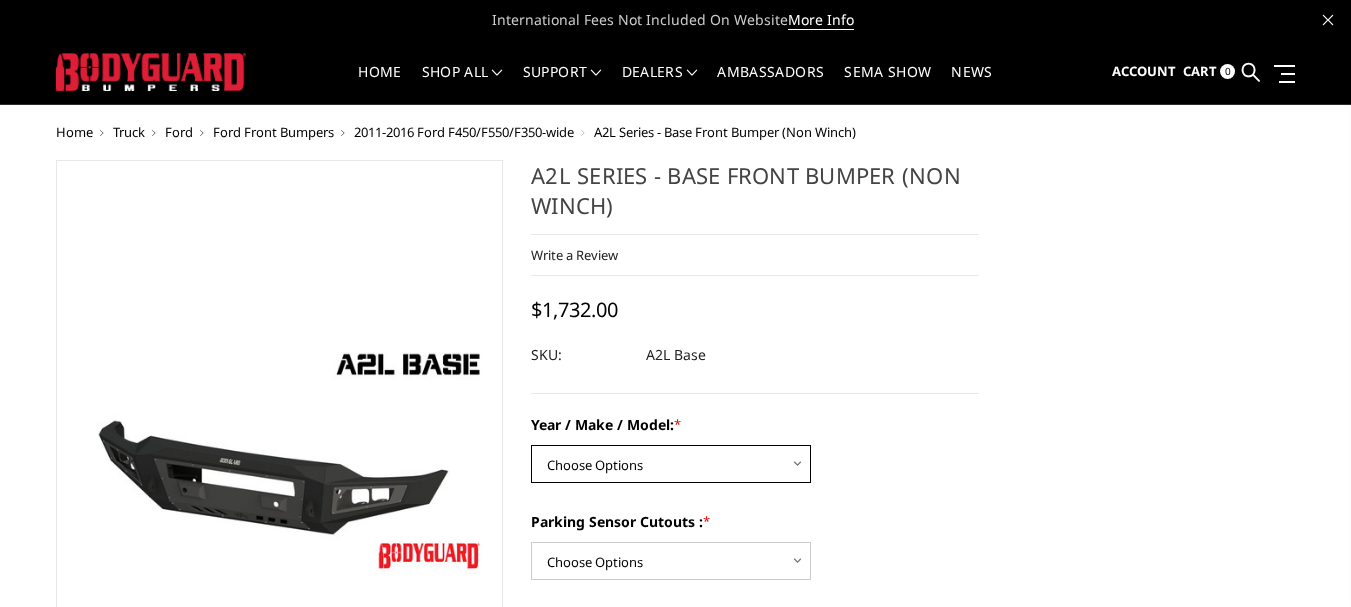 click on "Choose Options
Chevrolet 15-19  2500 / 3500
Chevrolet 19-21  1500
Chevrolet 15-20  Colorado (Does NOT fit ZR2)
Chevrolet 03-07  2500 / 3500
Ford 17-22  F250 / F350
Ford 17-22  F450 / F550
Ford 11-16 F250/F350
Ford 15-17  F150
GMC 20-23  2500 / 3500
GMC 15-19  2500 / 3500
GMC 19-21  1500
GMC 08-13  1500
Ram 19-24  4500 / 5500
Ram 10-18  2500 / 3500
Ram 19-24  1500 (6 lug new body style)" at bounding box center [671, 464] 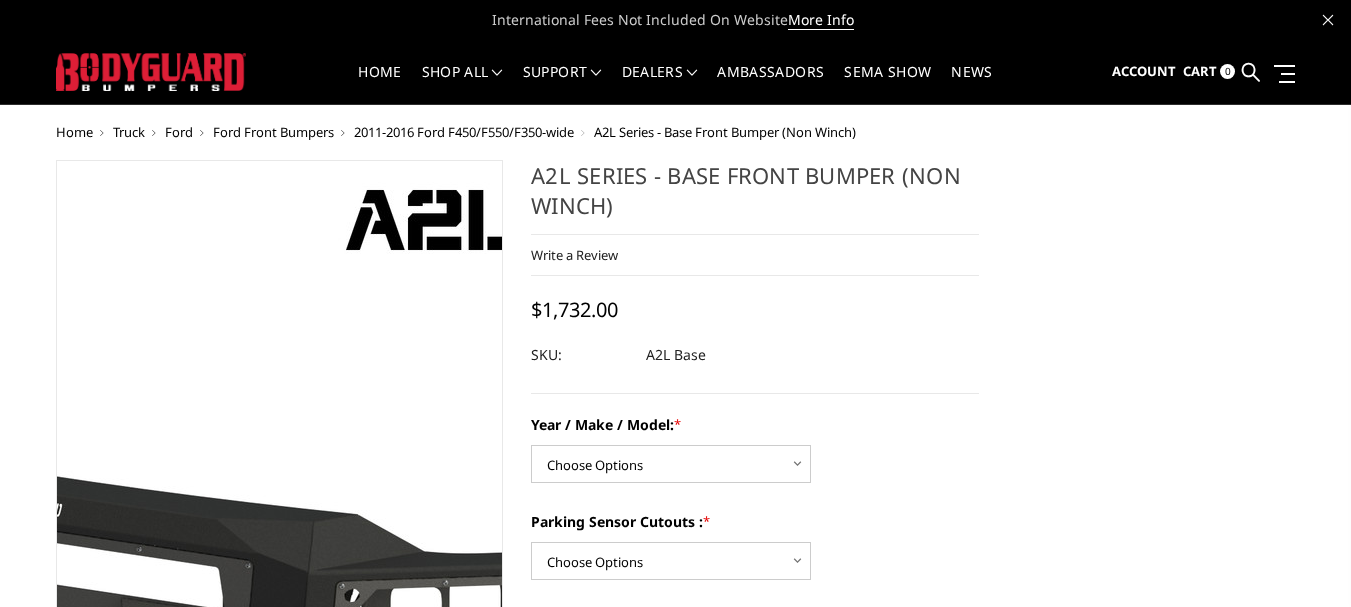 click at bounding box center (178, 502) 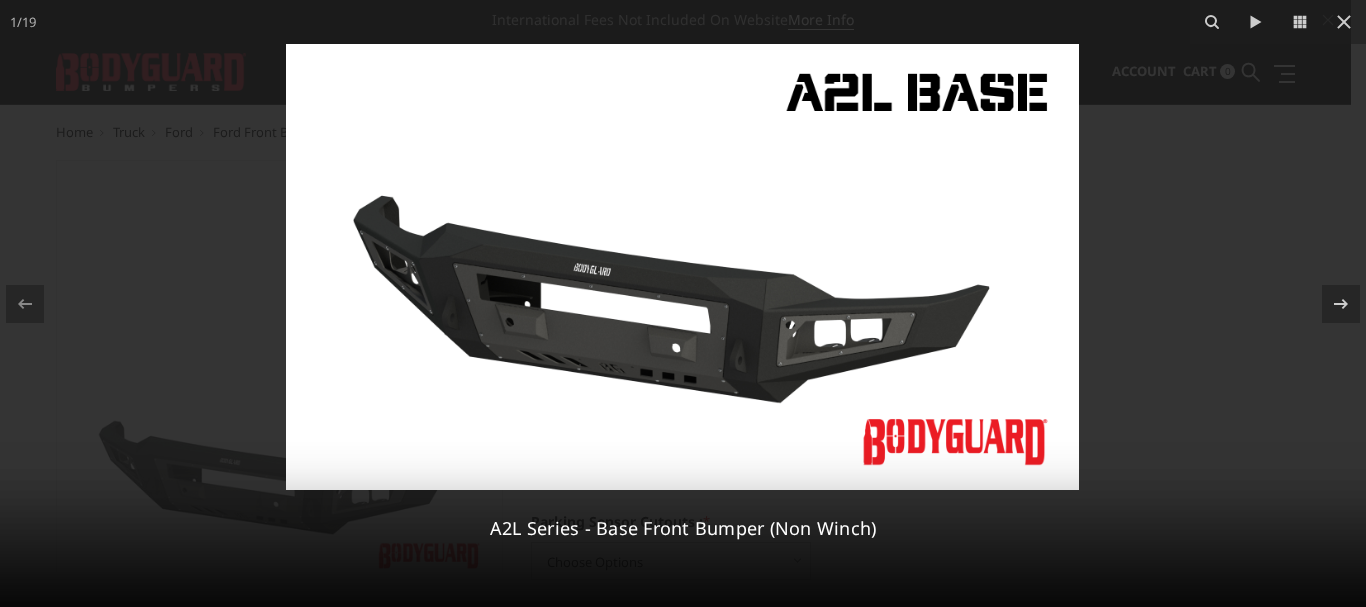 click 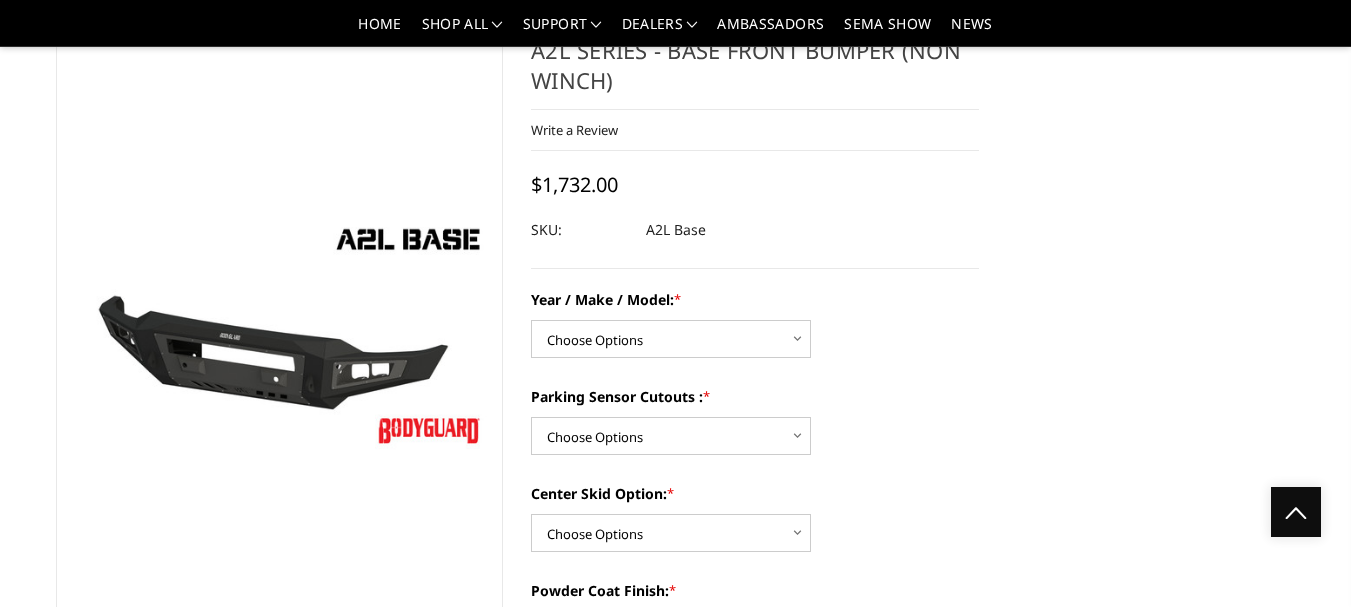scroll, scrollTop: 0, scrollLeft: 0, axis: both 